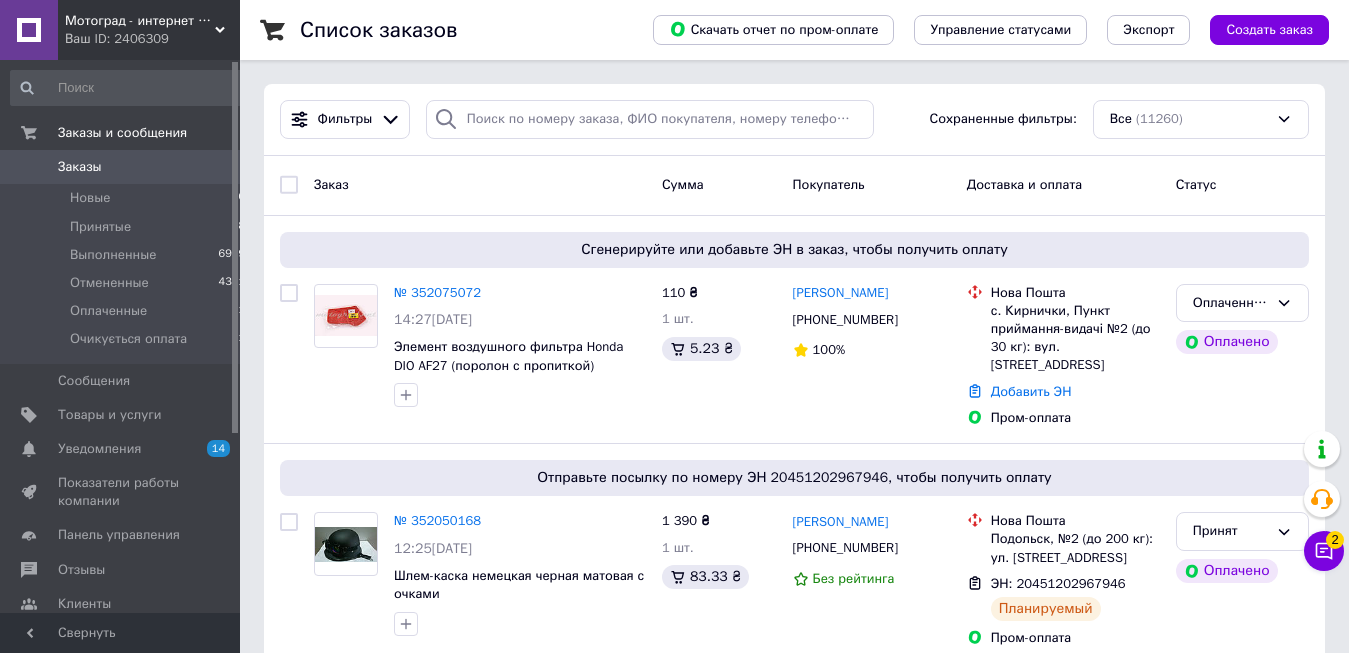 scroll, scrollTop: 0, scrollLeft: 0, axis: both 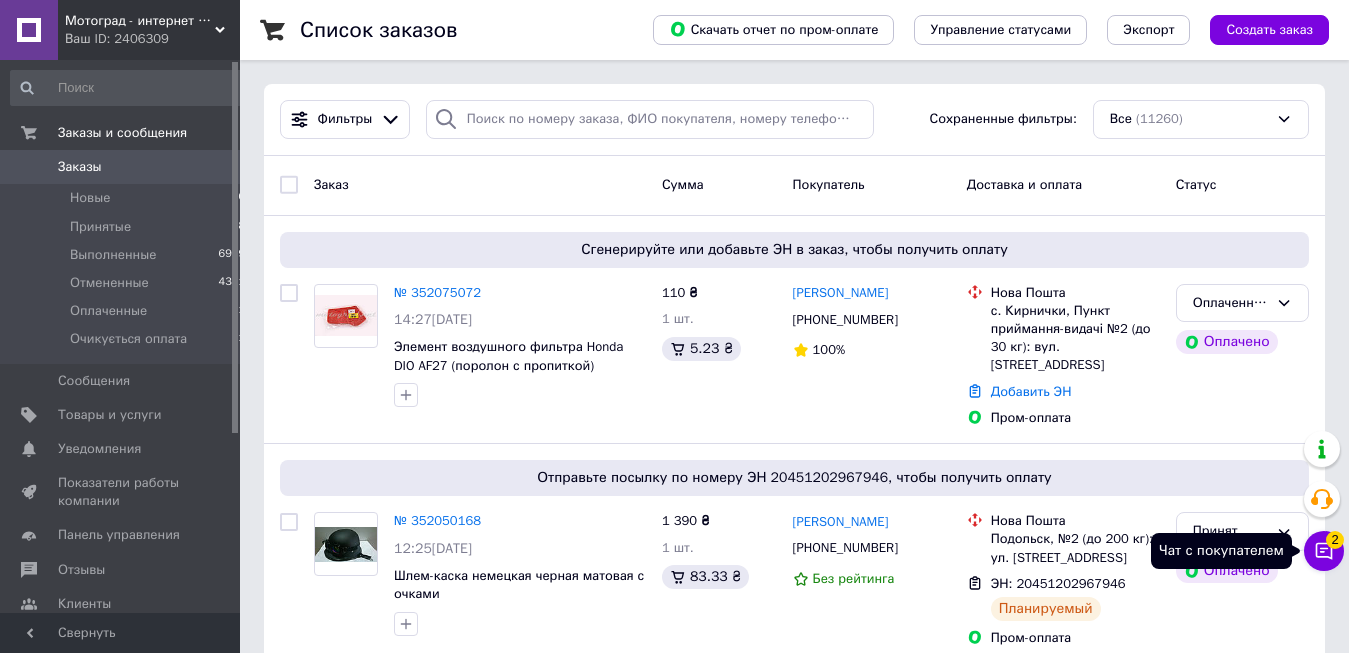 click 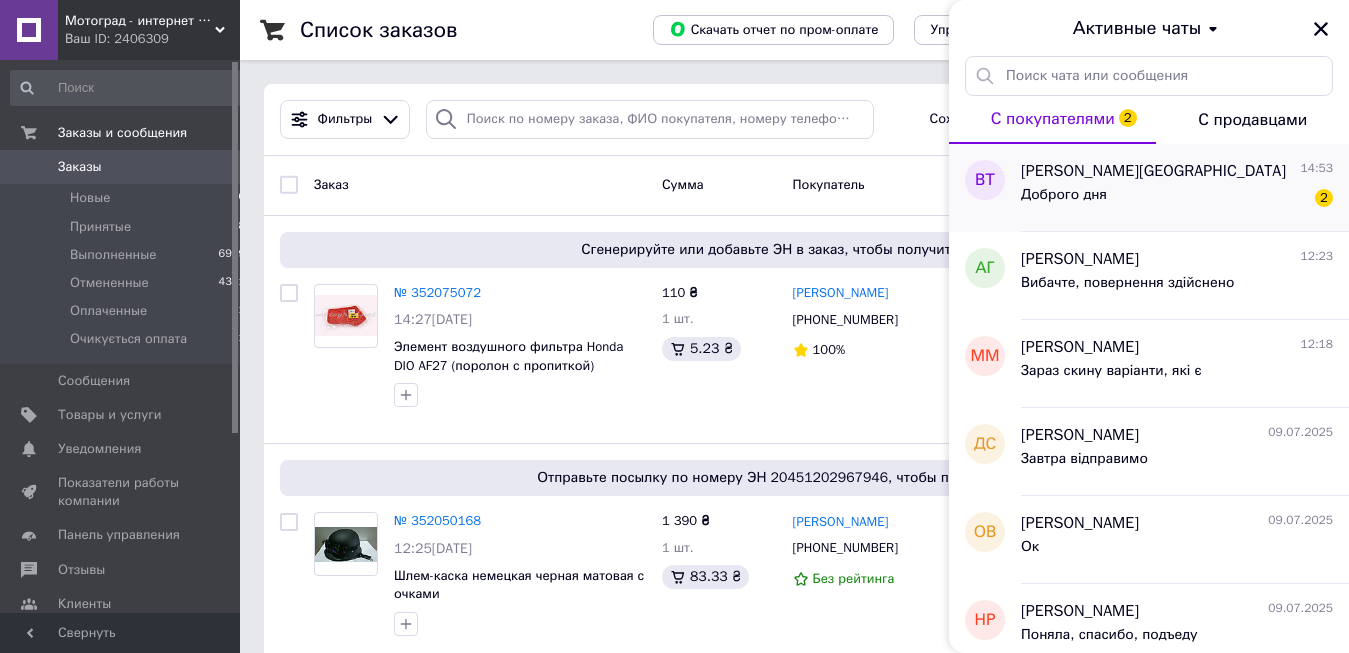 click on "Доброго дня 2" at bounding box center [1177, 199] 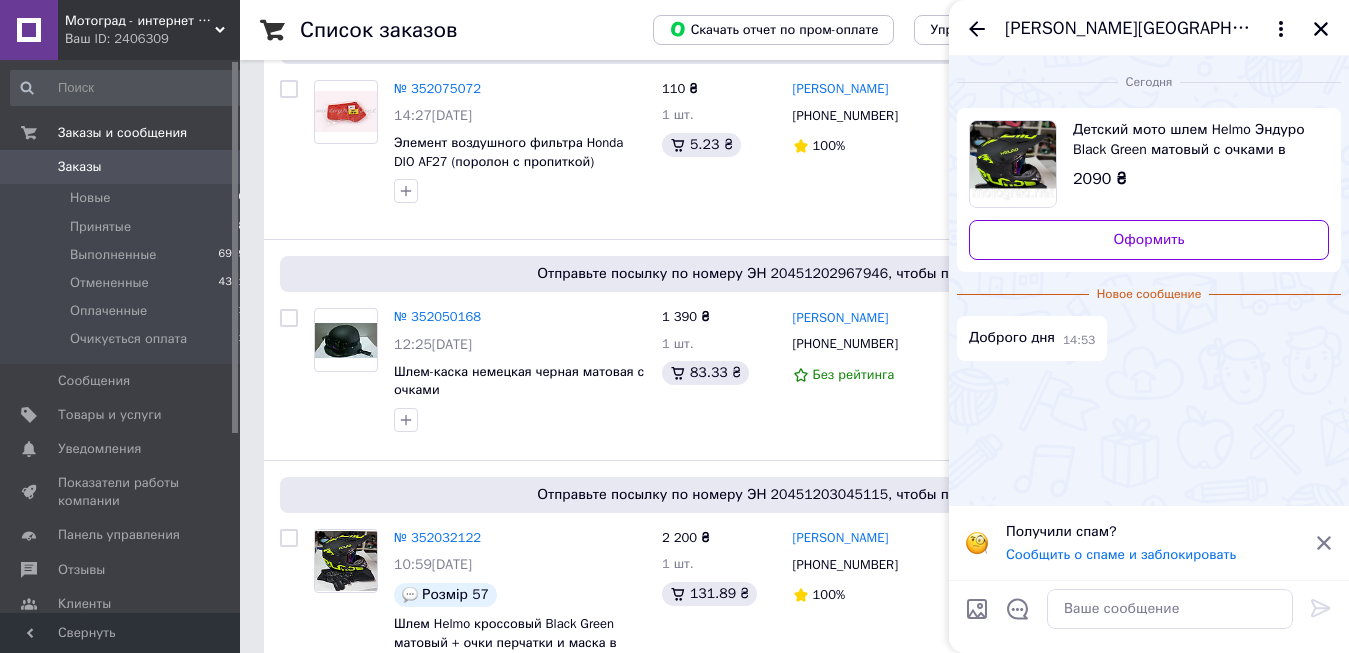 scroll, scrollTop: 0, scrollLeft: 0, axis: both 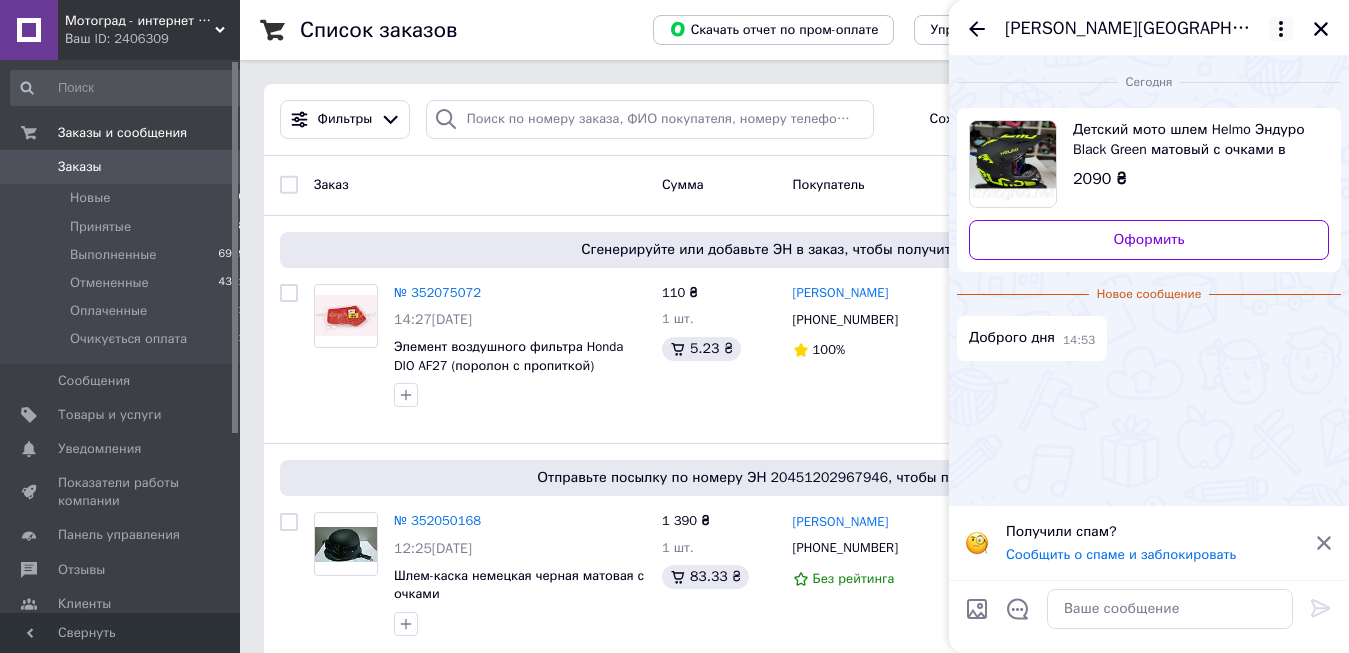 click 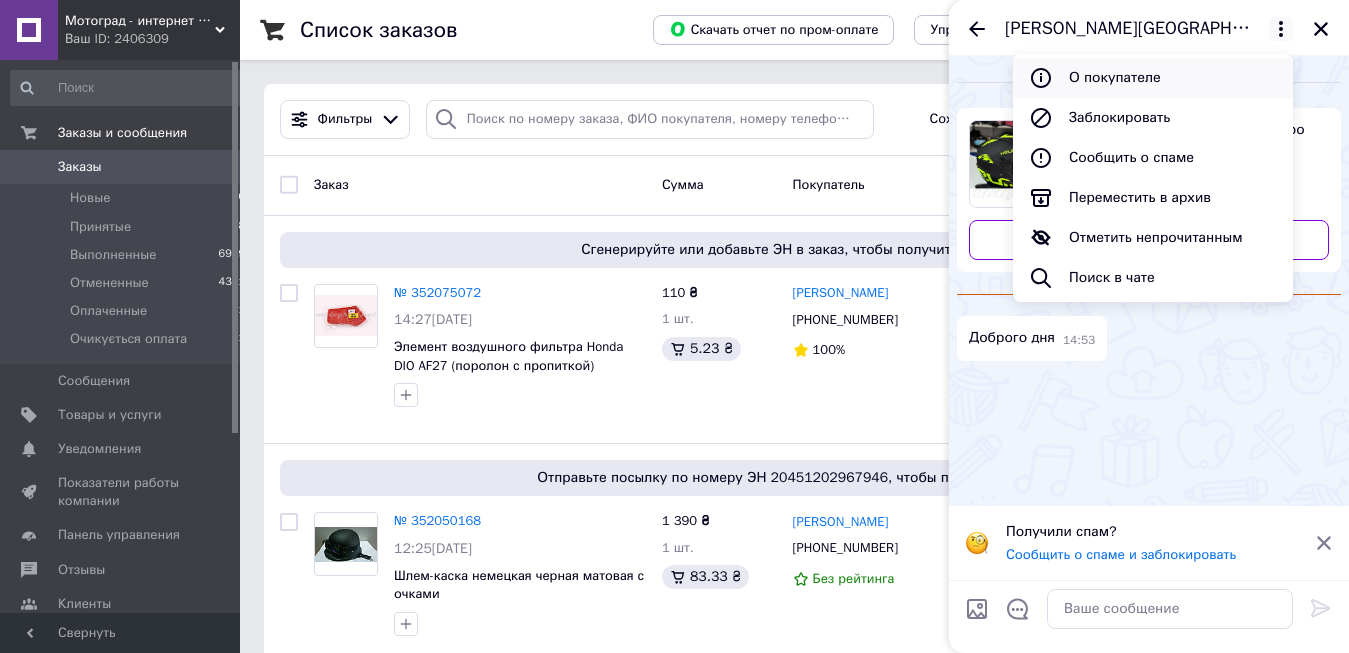 click on "О покупателе" at bounding box center [1153, 78] 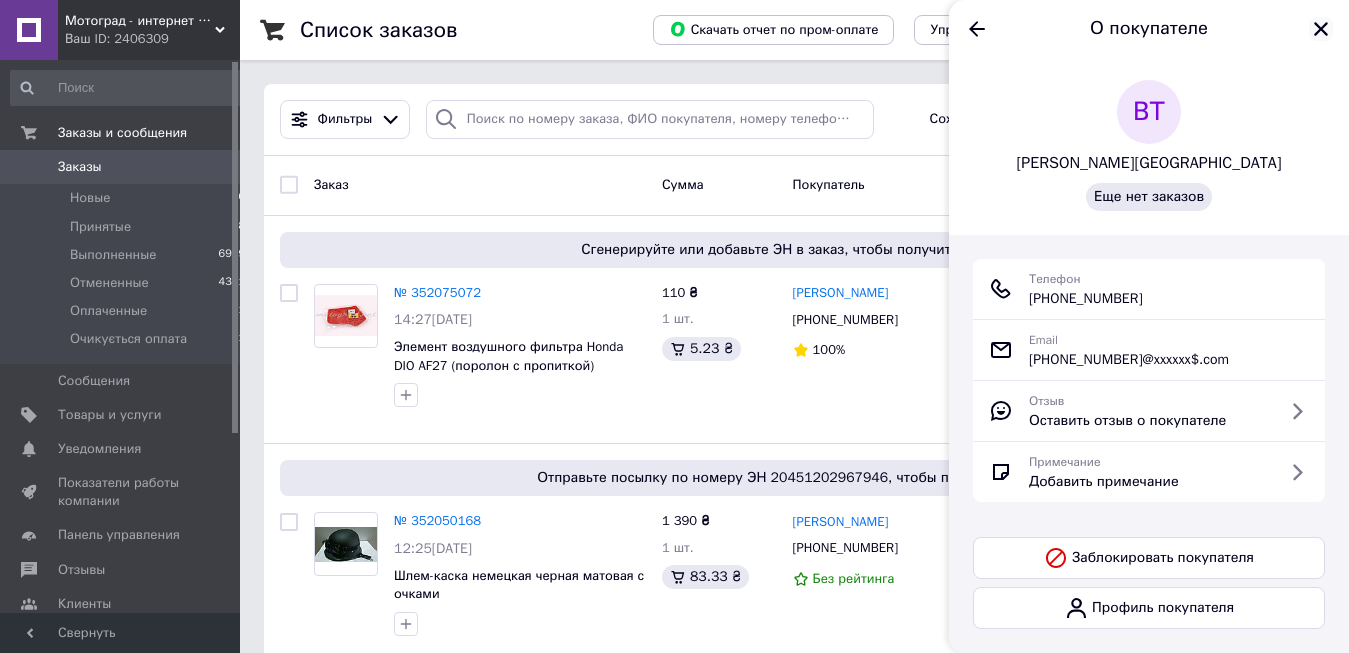 click 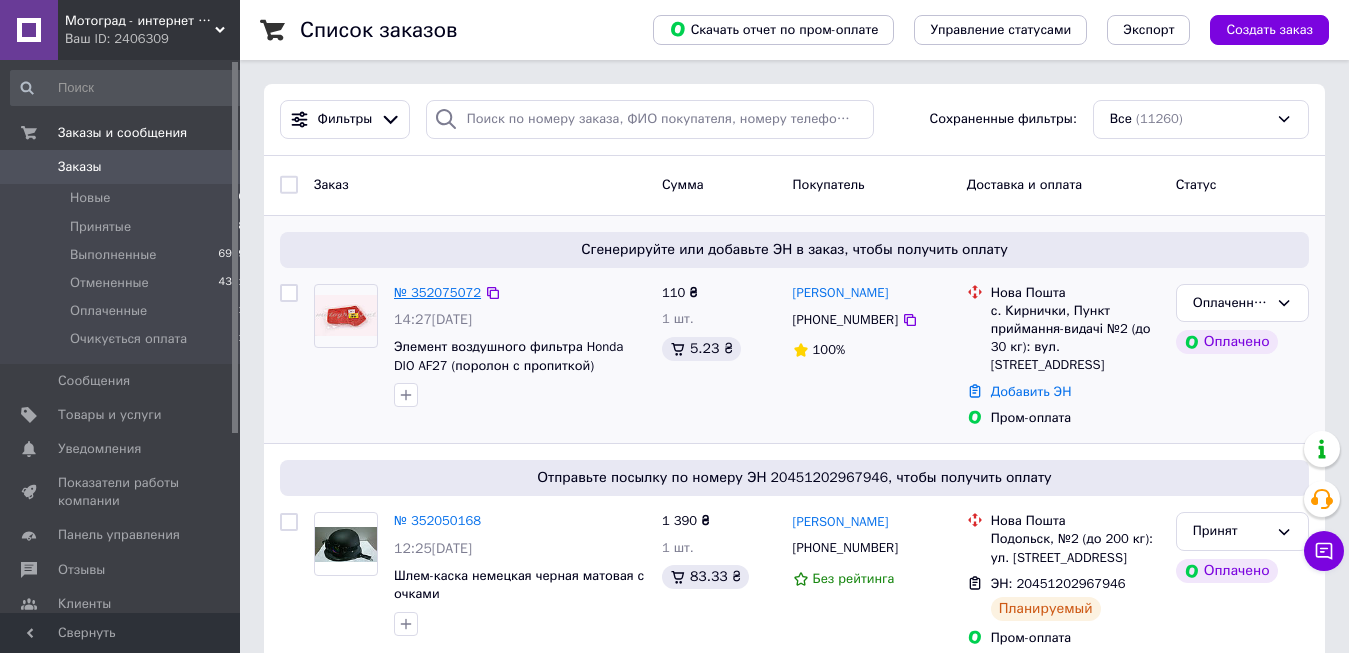click on "№ 352075072" at bounding box center (437, 292) 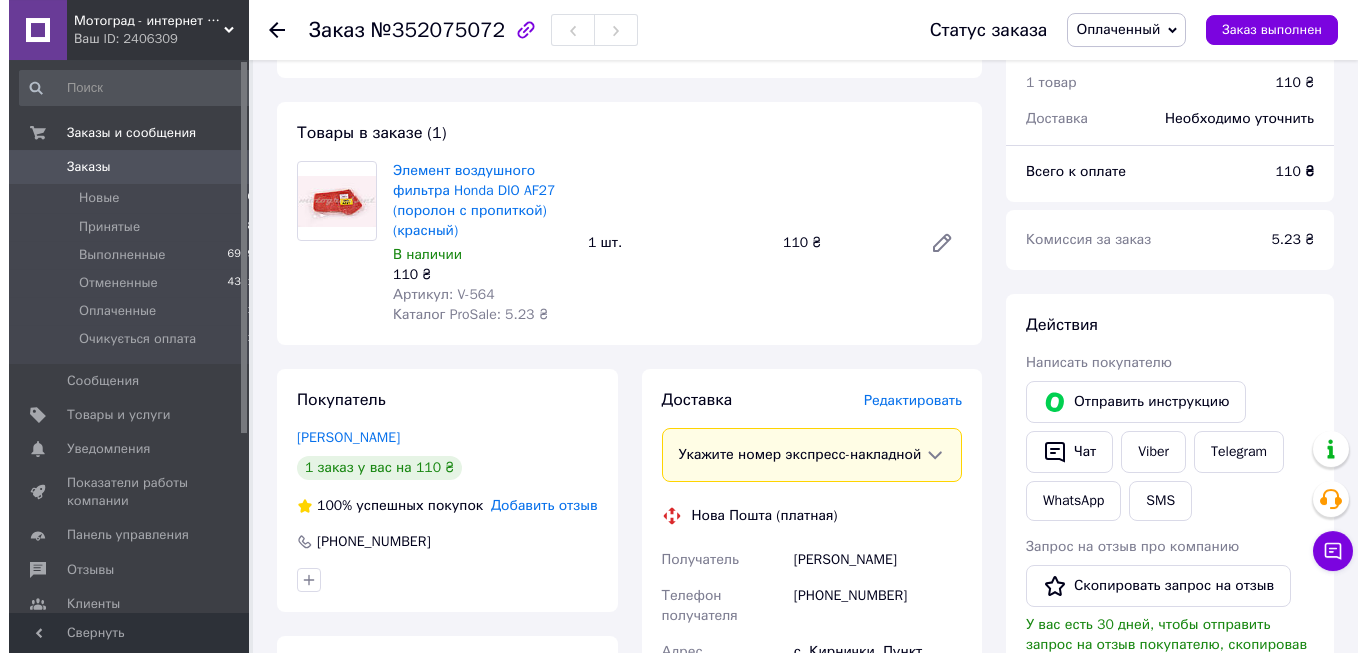 scroll, scrollTop: 204, scrollLeft: 0, axis: vertical 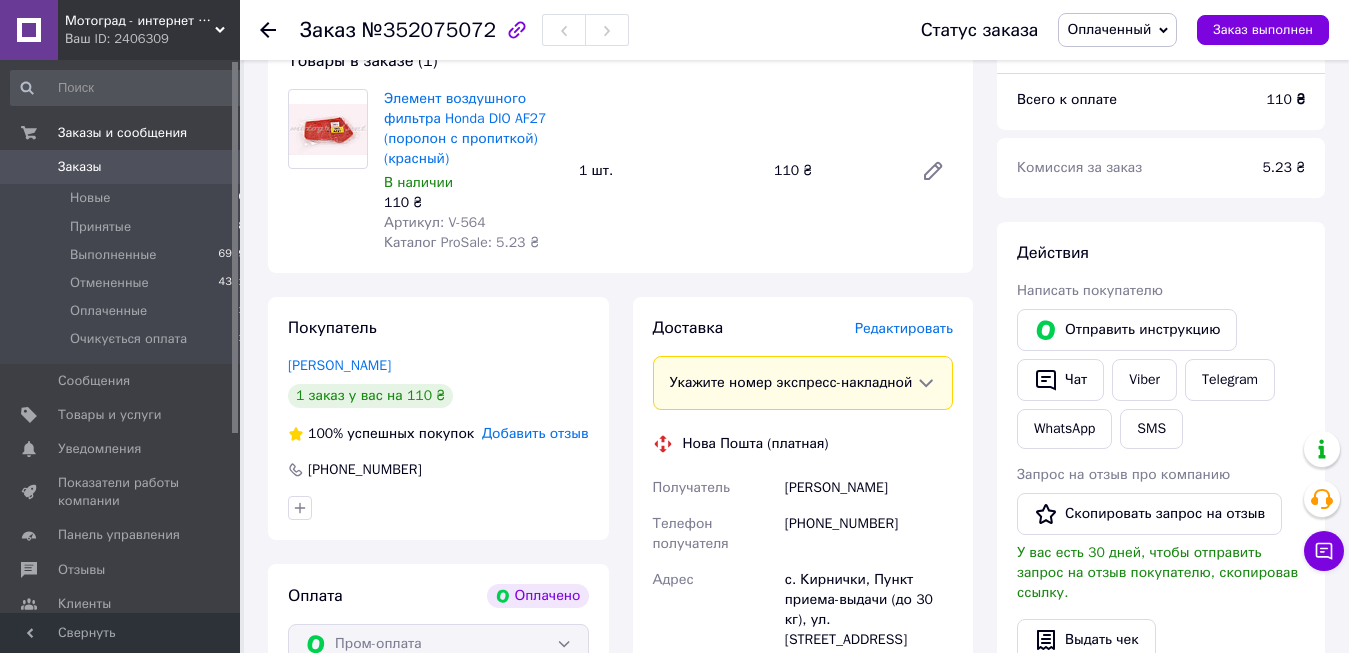 click on "Редактировать" at bounding box center (904, 328) 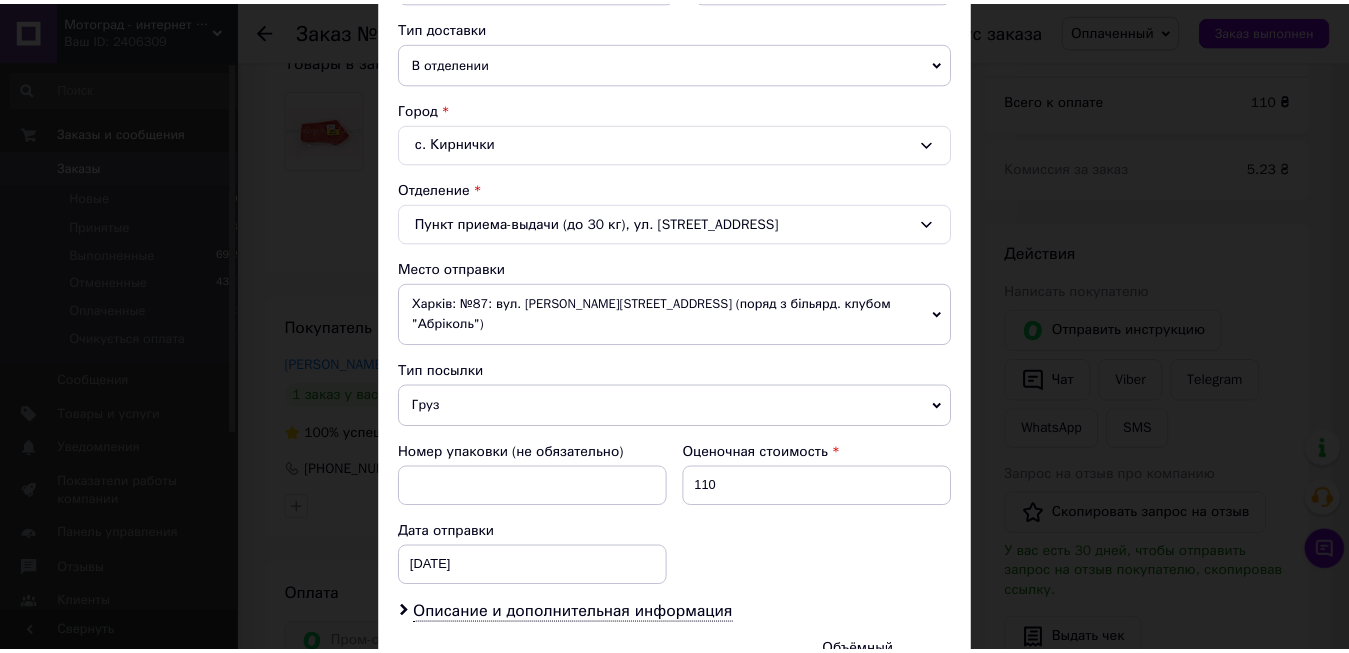scroll, scrollTop: 675, scrollLeft: 0, axis: vertical 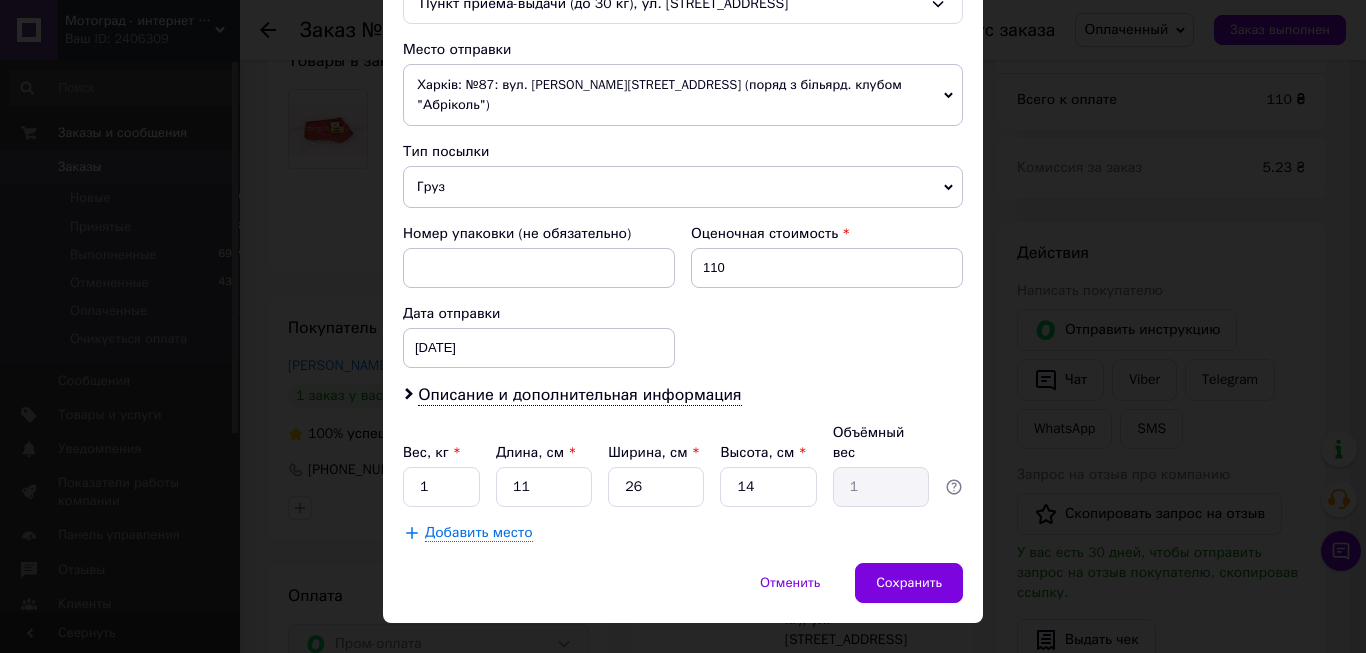 click on "× Редактирование доставки Способ доставки Нова Пошта (платная) Плательщик Получатель Отправитель Фамилия получателя Дмитрий Имя получателя Бузиян Отчество получателя Телефон получателя +380966971908 Тип доставки В отделении Курьером В почтомате Город с. Кирнички Отделение Пункт приема-выдачи (до 30 кг), ул. Школьная, 39 Место отправки Харків: №87: вул. Мохнацька, 83 (поряд з більярд. клубом "Абріколь") Нет совпадений. Попробуйте изменить условия поиска Добавить еще место отправки Тип посылки Груз Документы Номер упаковки (не обязательно) Оценочная стоимость 110 < 2025" at bounding box center [683, 326] 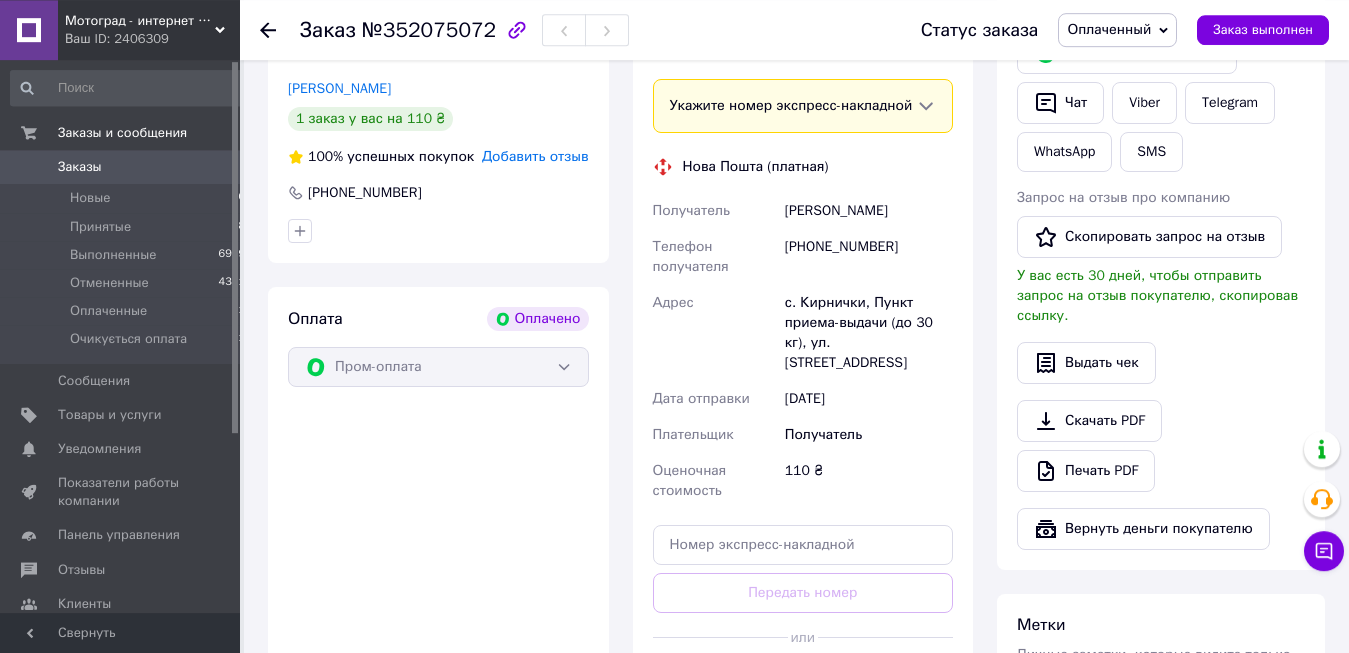 scroll, scrollTop: 612, scrollLeft: 0, axis: vertical 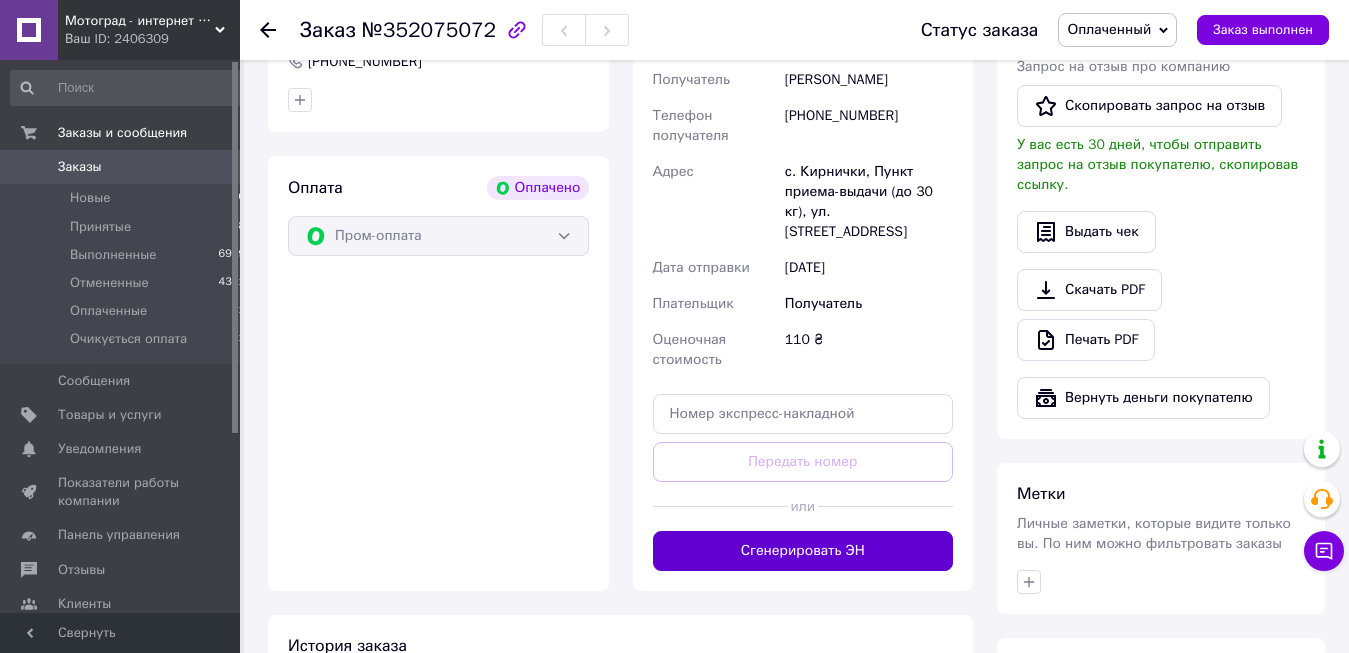 click on "Сгенерировать ЭН" at bounding box center (803, 551) 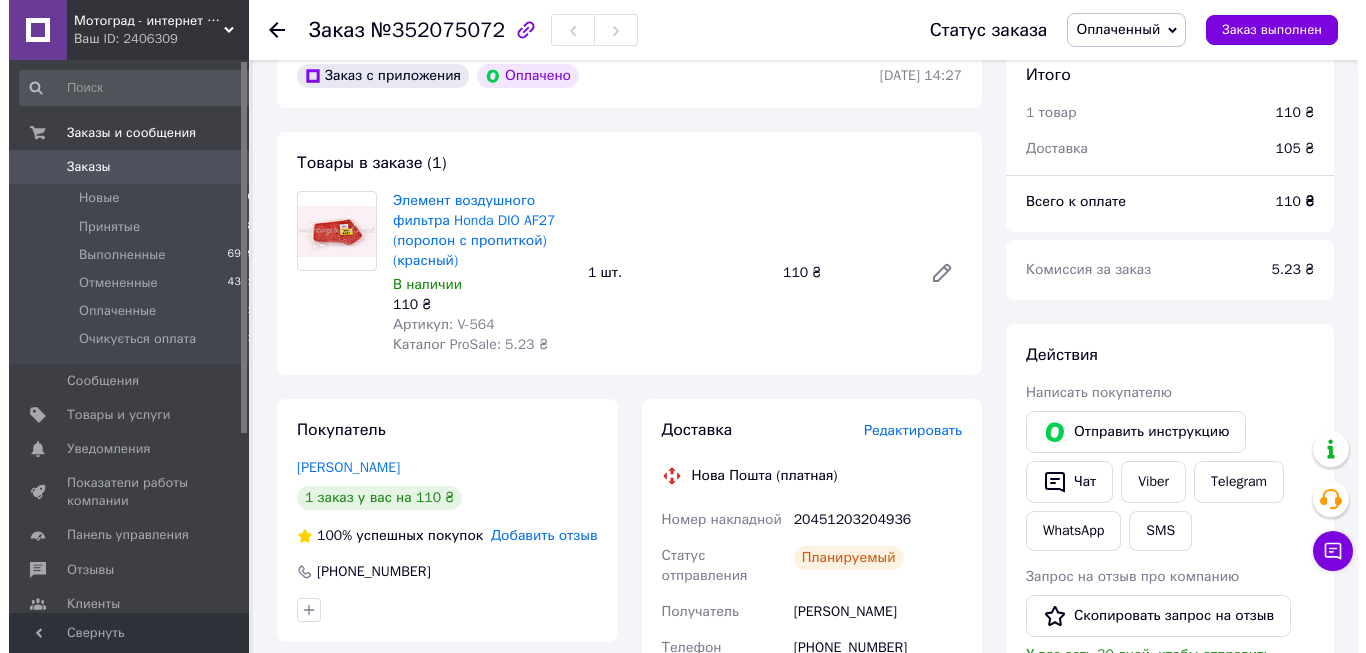 scroll, scrollTop: 0, scrollLeft: 0, axis: both 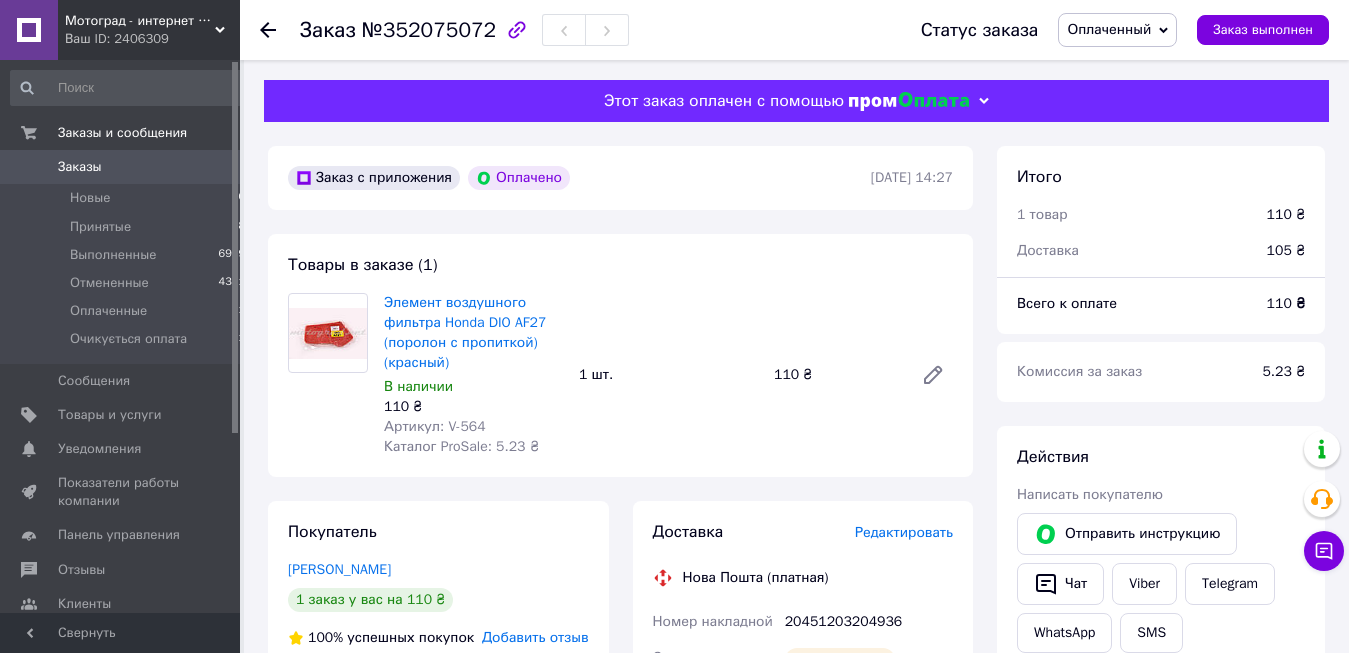 click on "Оплаченный" at bounding box center [1109, 29] 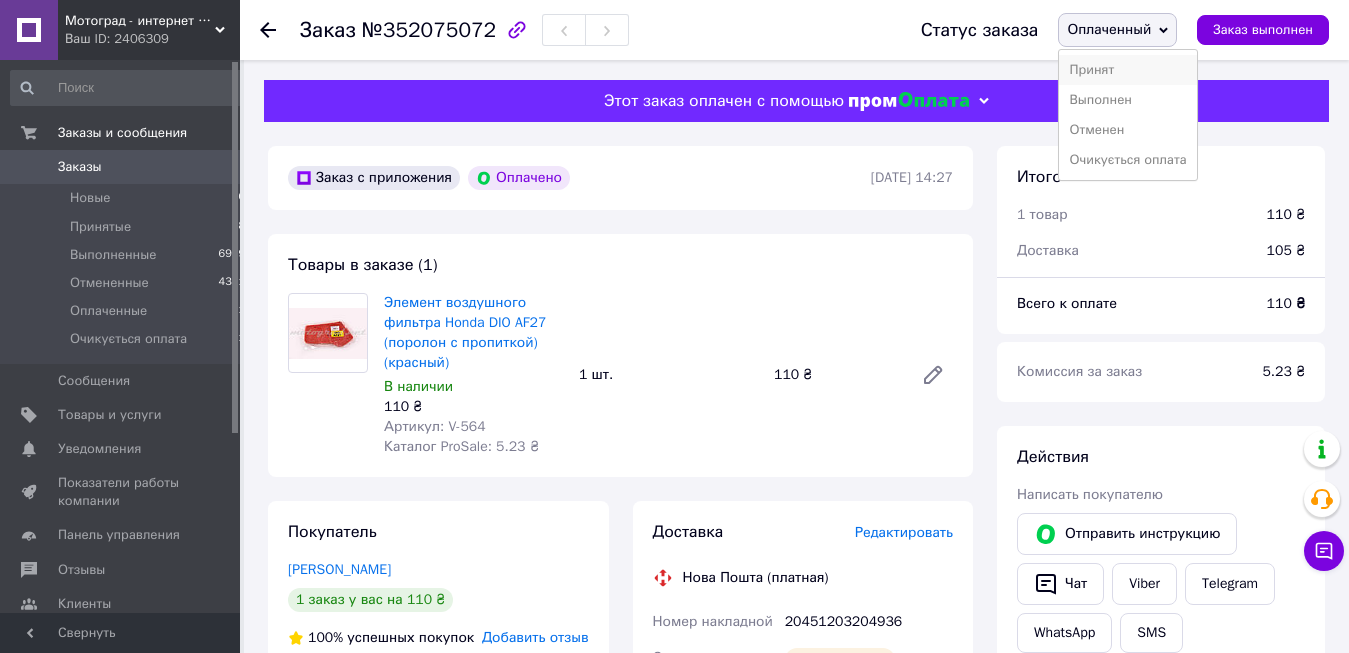 click on "Принят" at bounding box center (1127, 70) 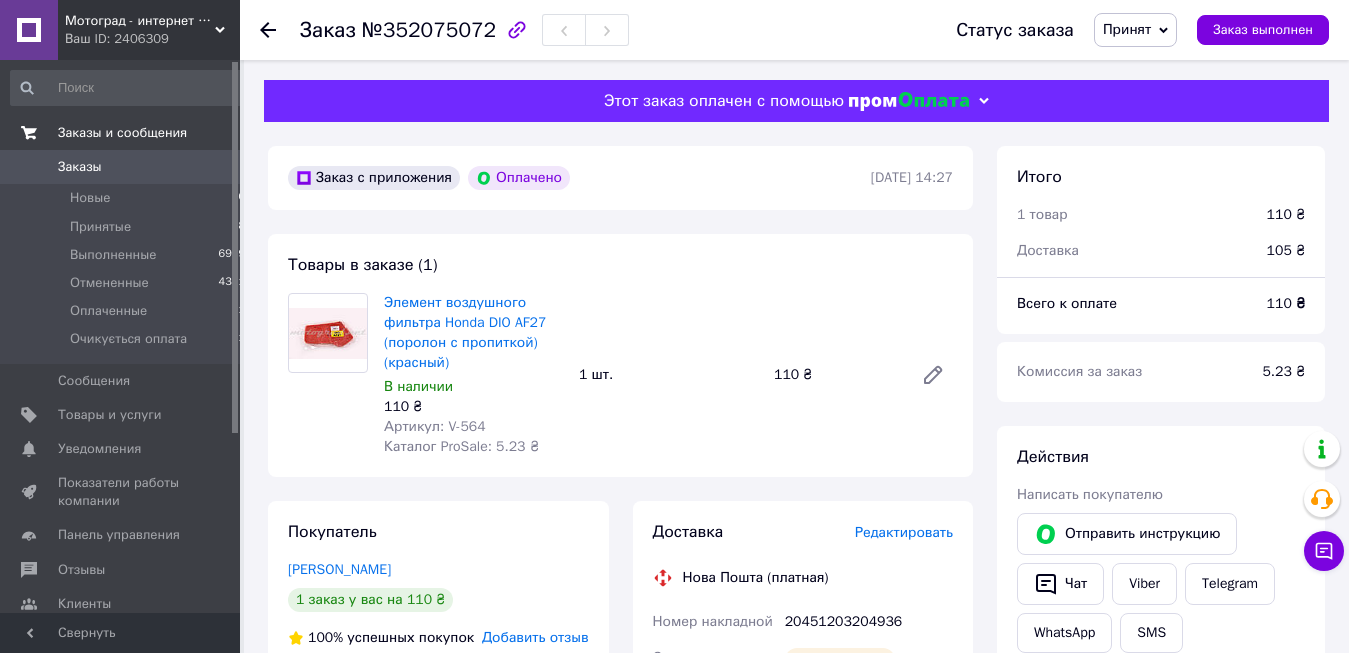 click on "Заказы и сообщения" at bounding box center (122, 133) 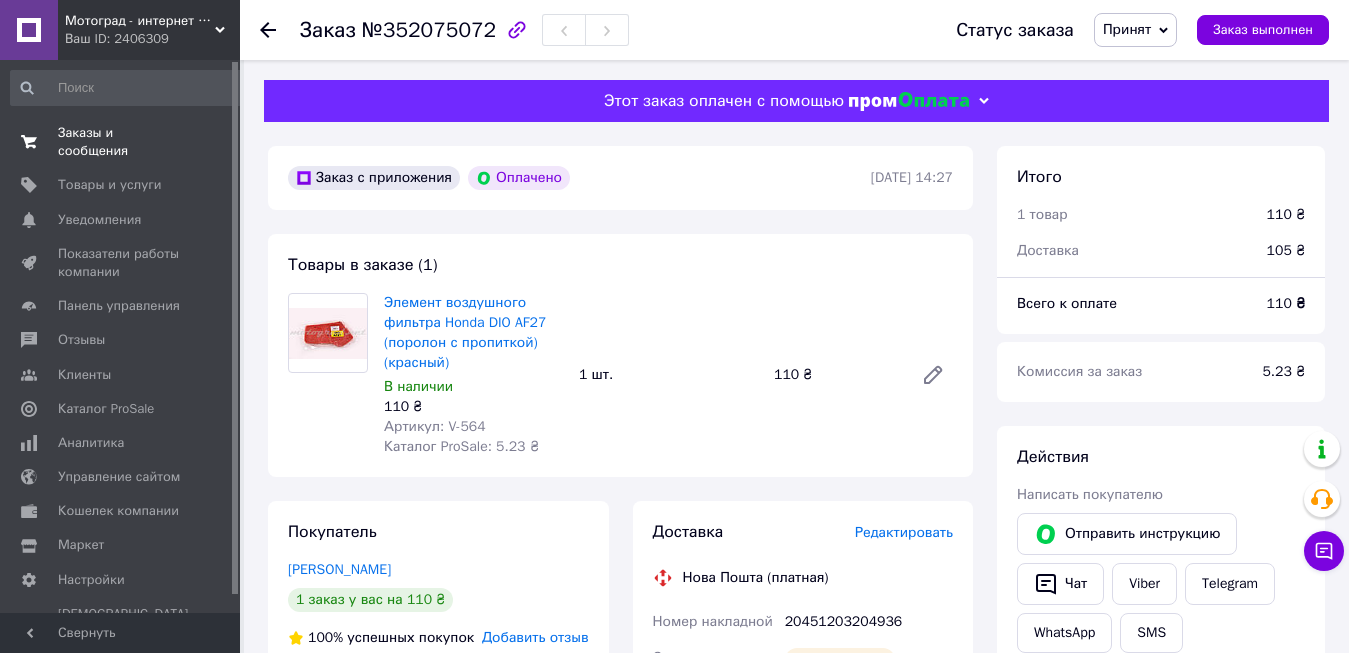 click on "Заказы и сообщения" at bounding box center (121, 142) 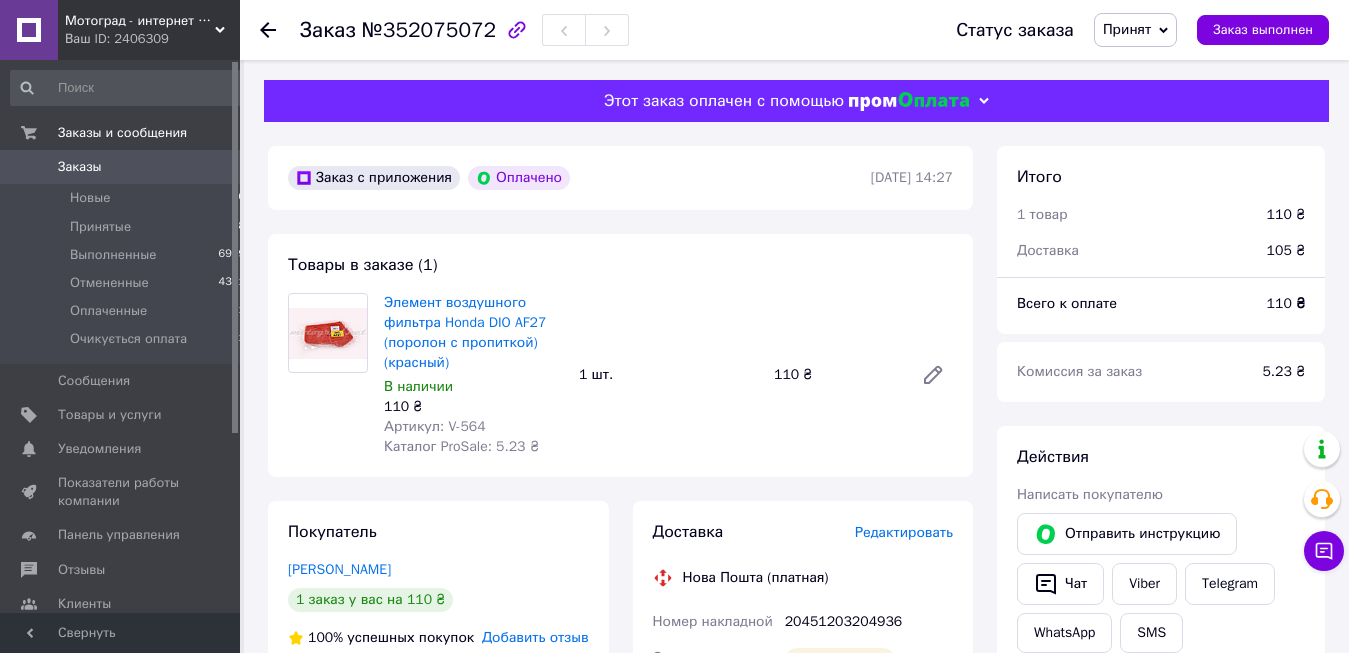 click on "Заказы" at bounding box center [80, 167] 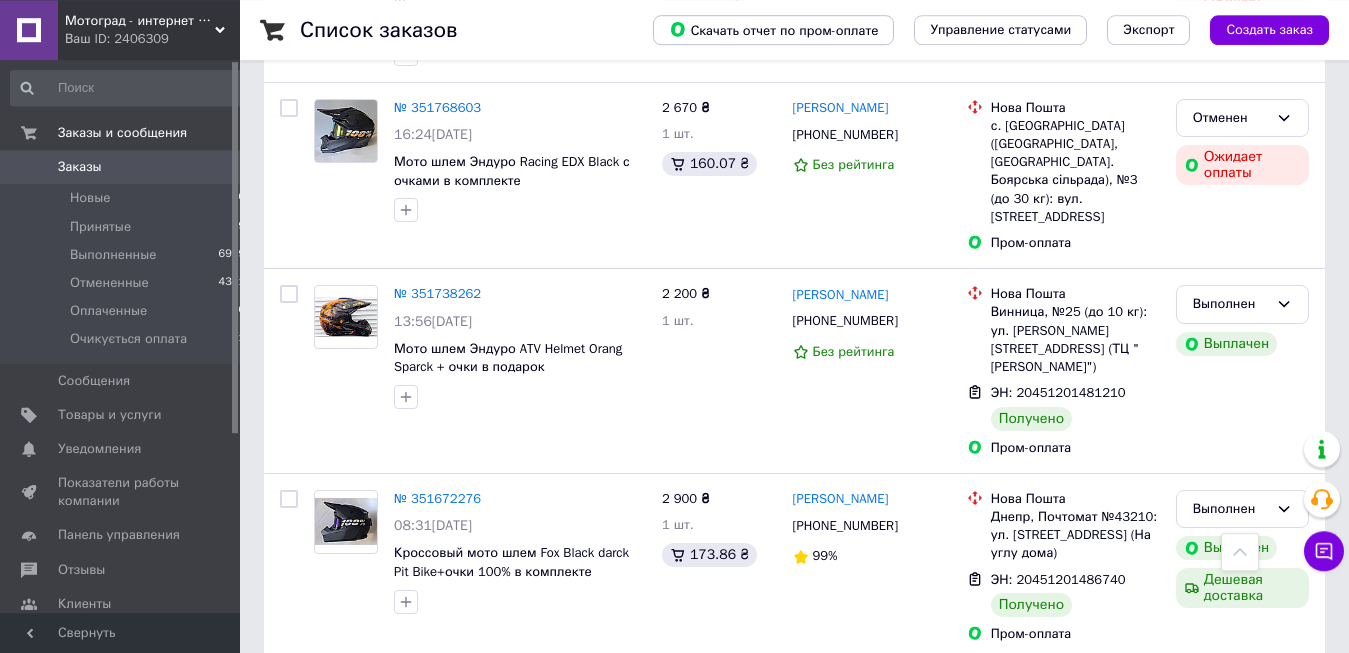 scroll, scrollTop: 3318, scrollLeft: 0, axis: vertical 